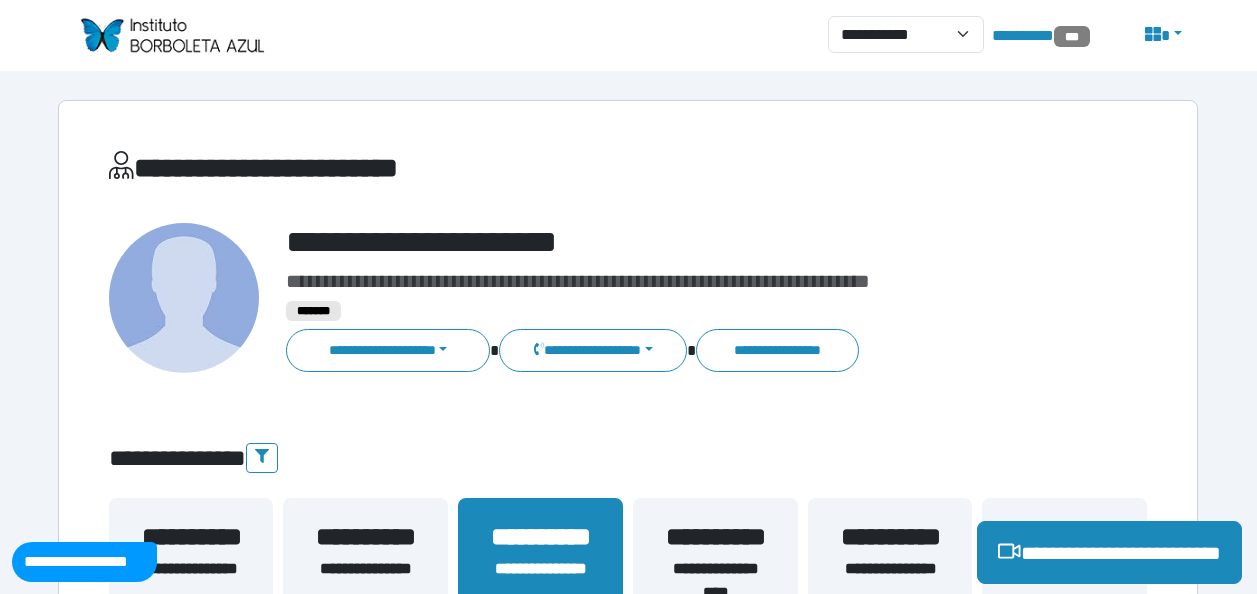 scroll, scrollTop: 0, scrollLeft: 0, axis: both 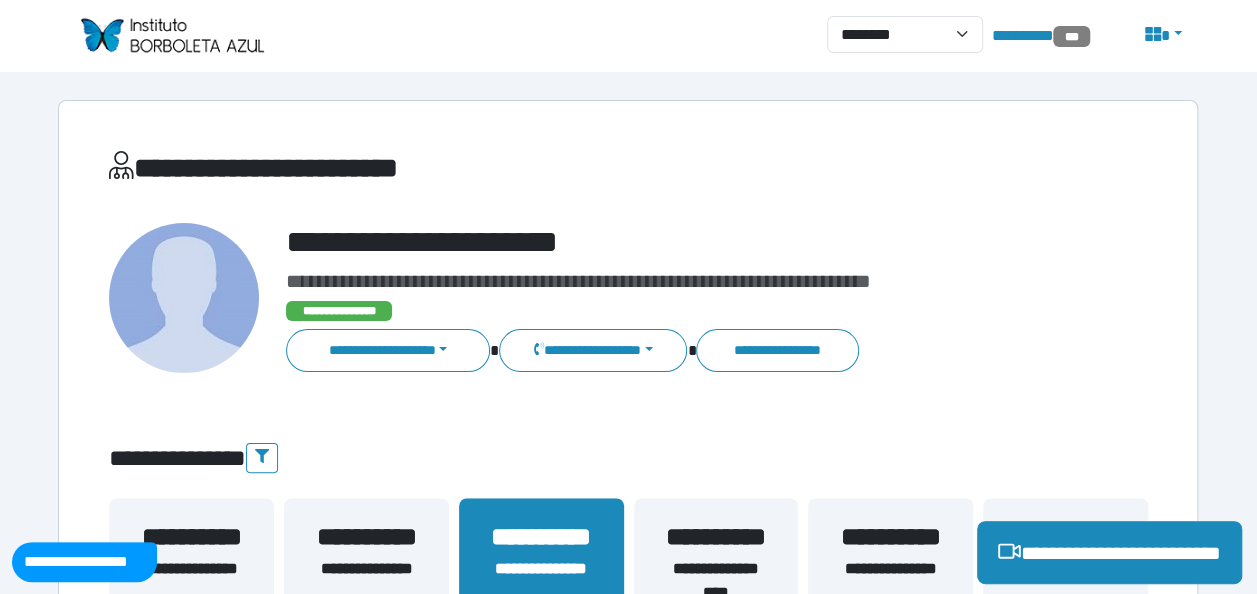click at bounding box center (171, 35) 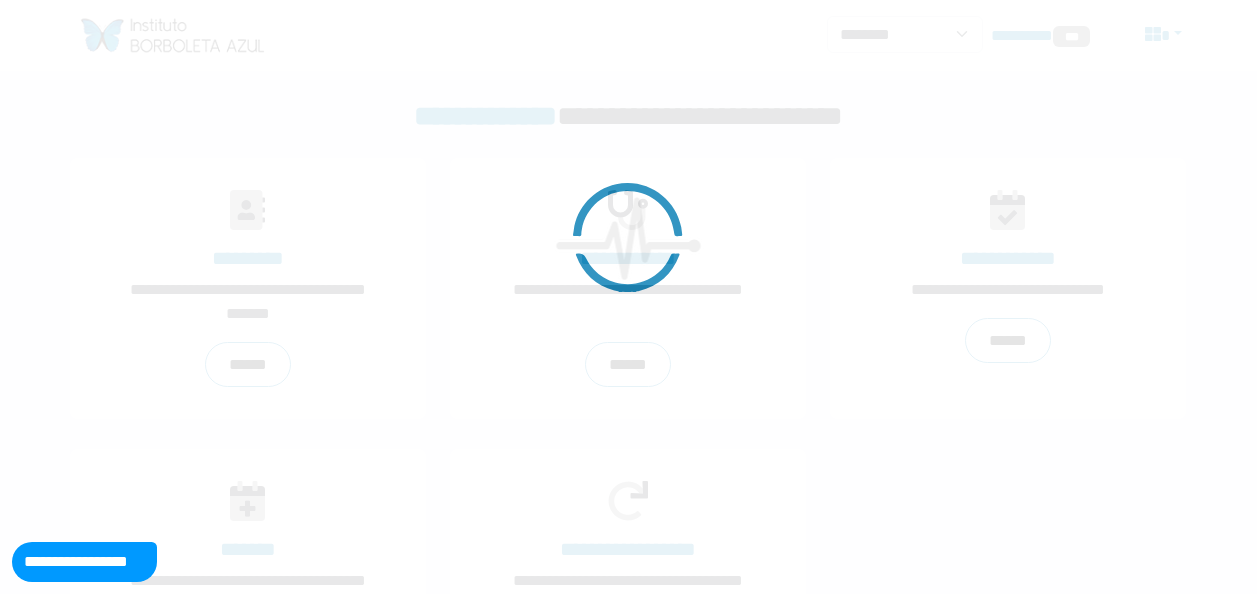 scroll, scrollTop: 0, scrollLeft: 0, axis: both 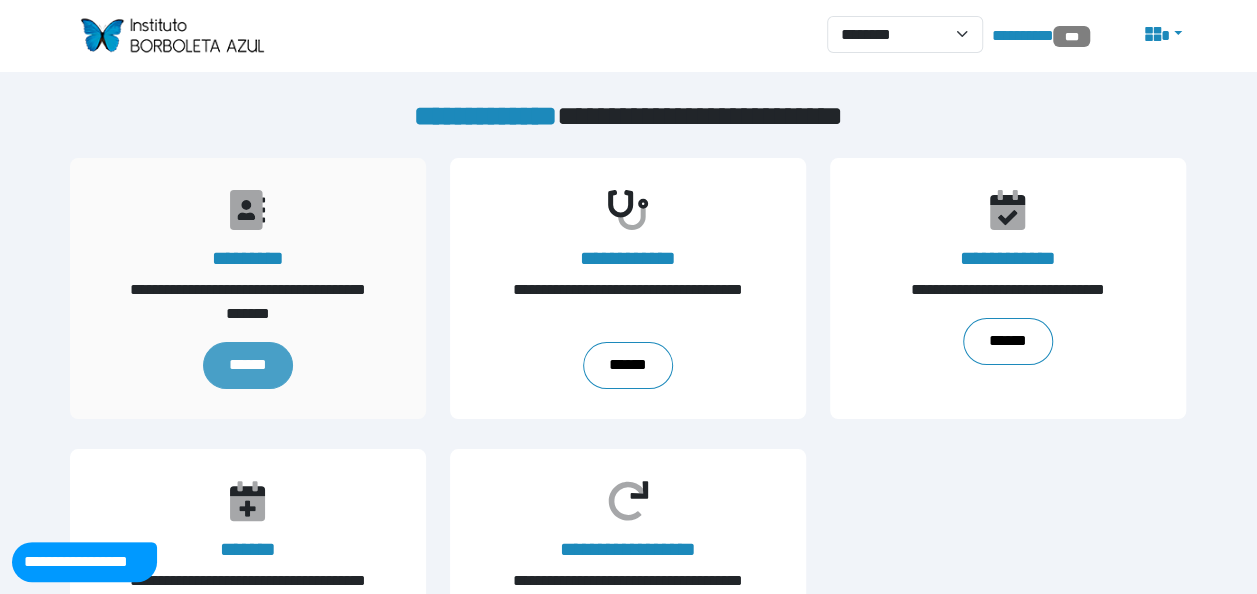 click on "******" at bounding box center (248, 365) 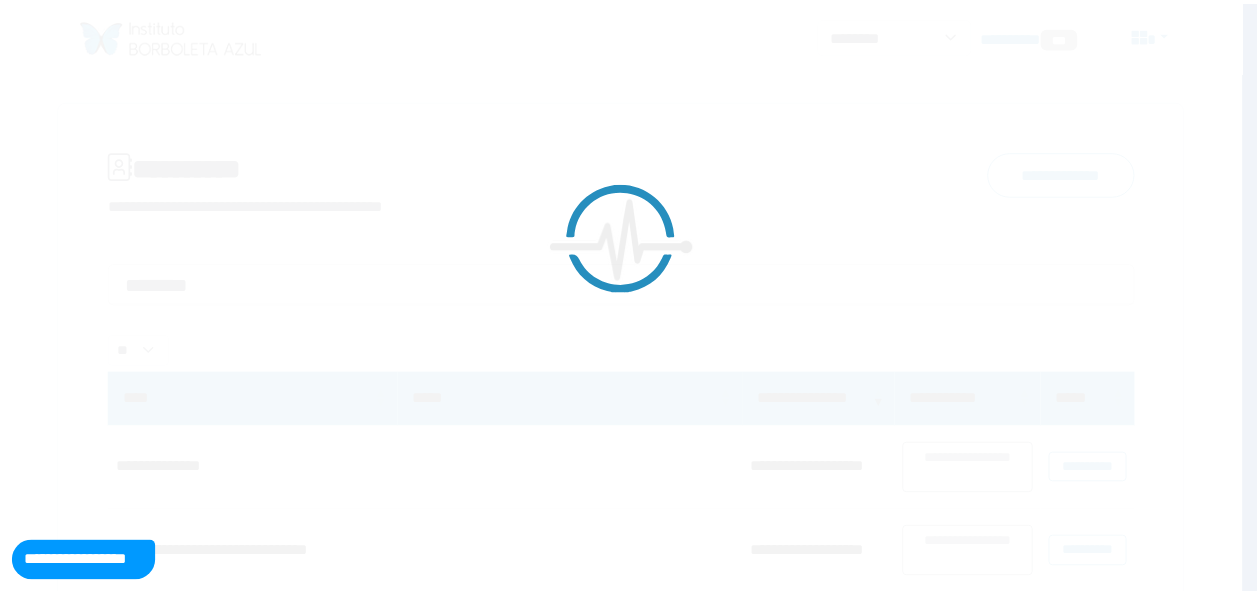 scroll, scrollTop: 0, scrollLeft: 0, axis: both 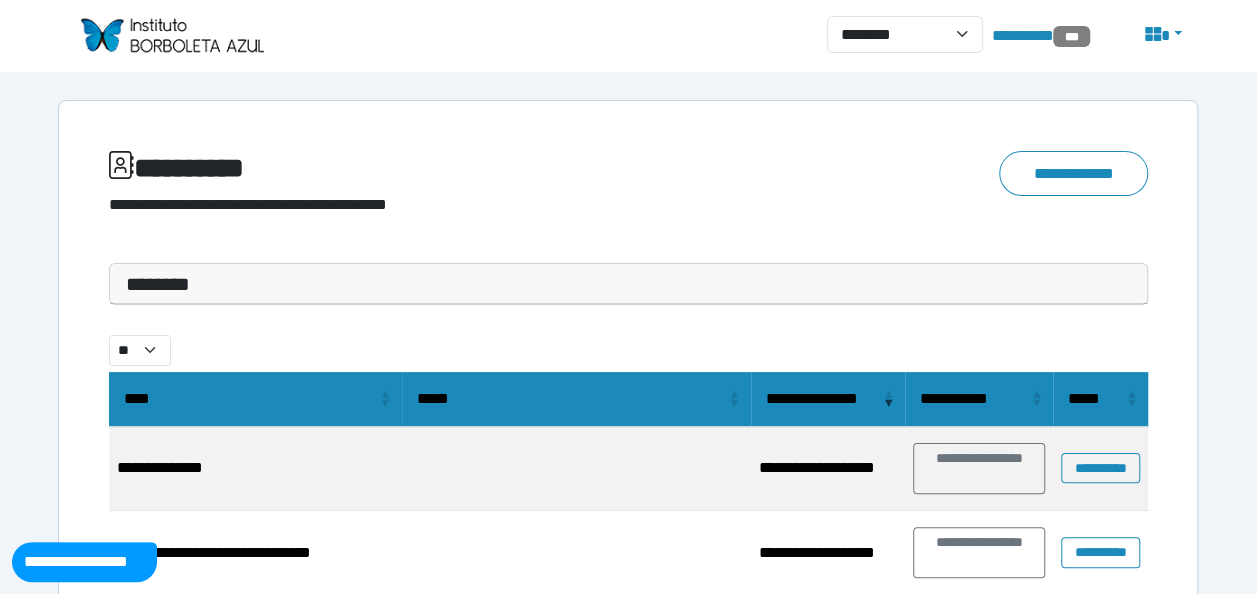 click on "********" at bounding box center [628, 284] 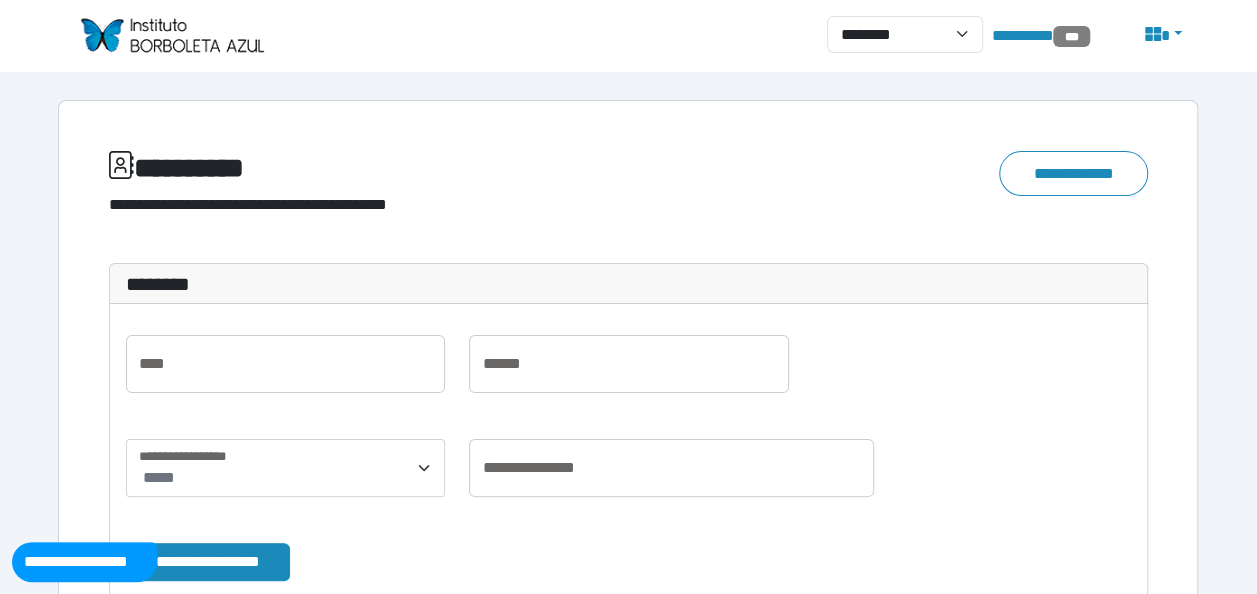 scroll, scrollTop: 0, scrollLeft: 0, axis: both 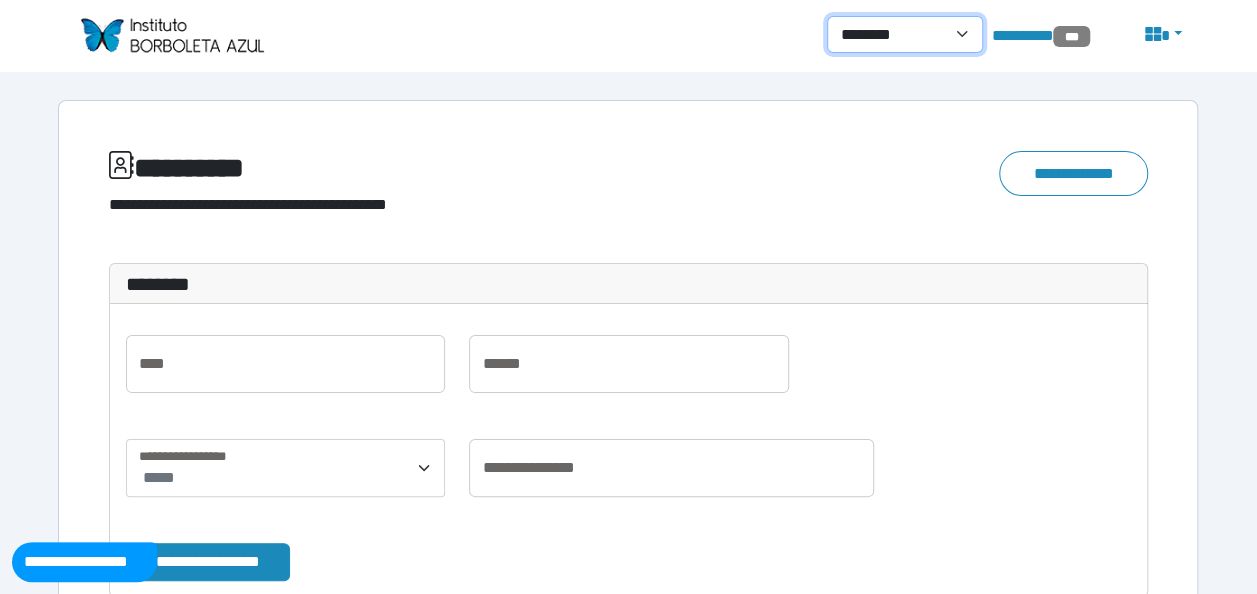click on "**********" at bounding box center [905, 34] 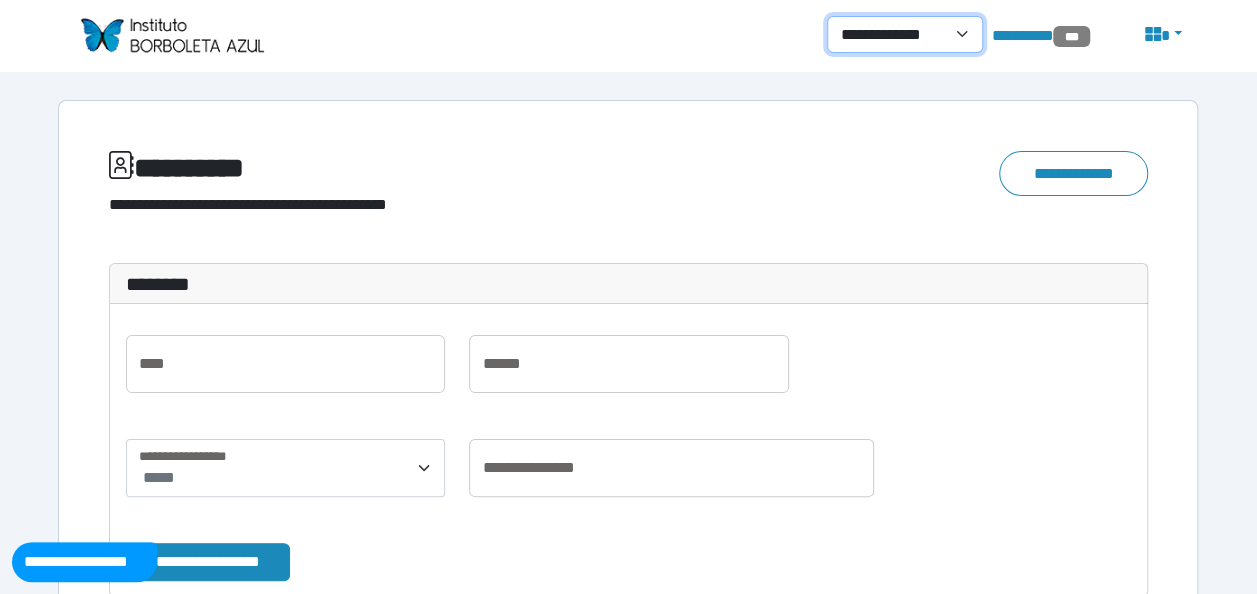click on "**********" at bounding box center [905, 34] 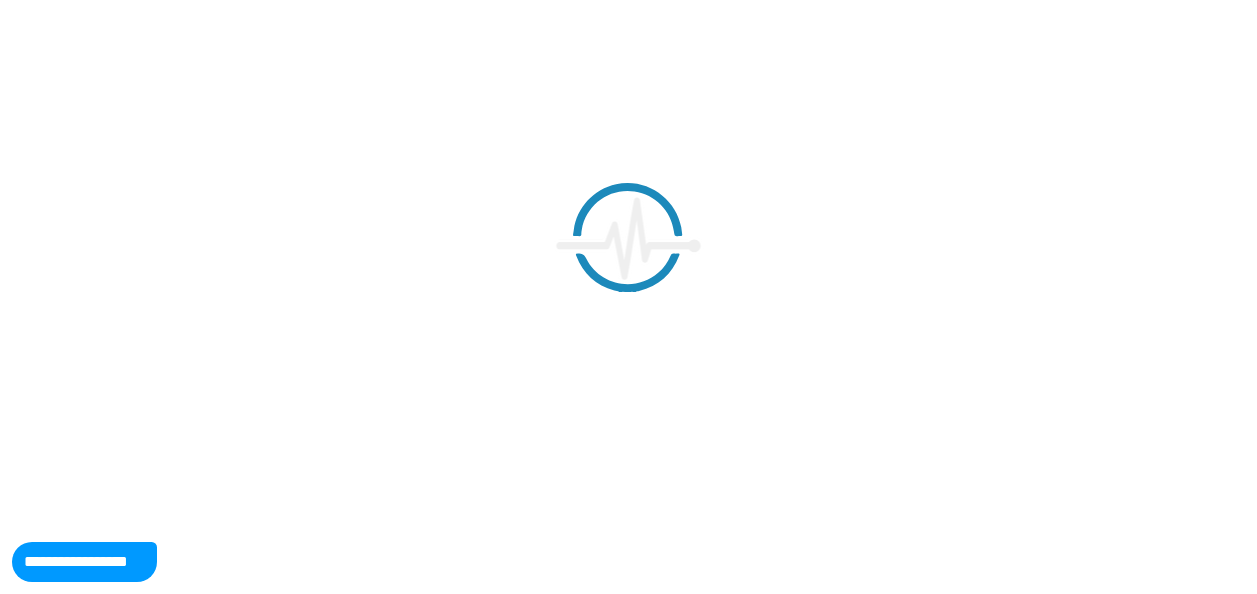 scroll, scrollTop: 0, scrollLeft: 0, axis: both 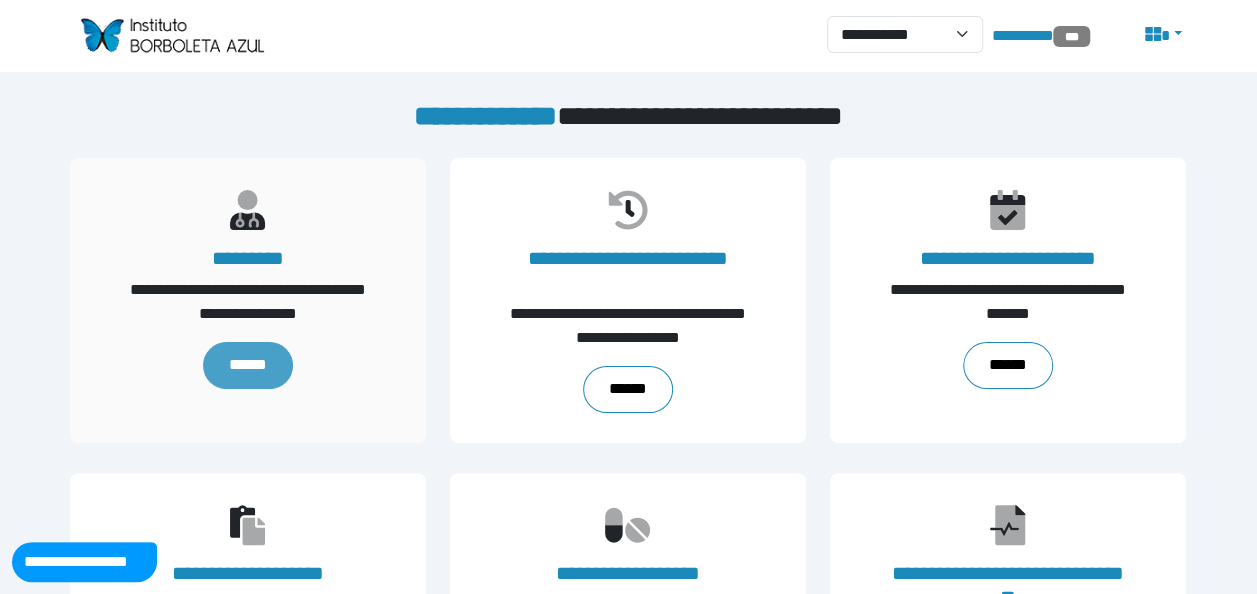 click on "******" at bounding box center [248, 365] 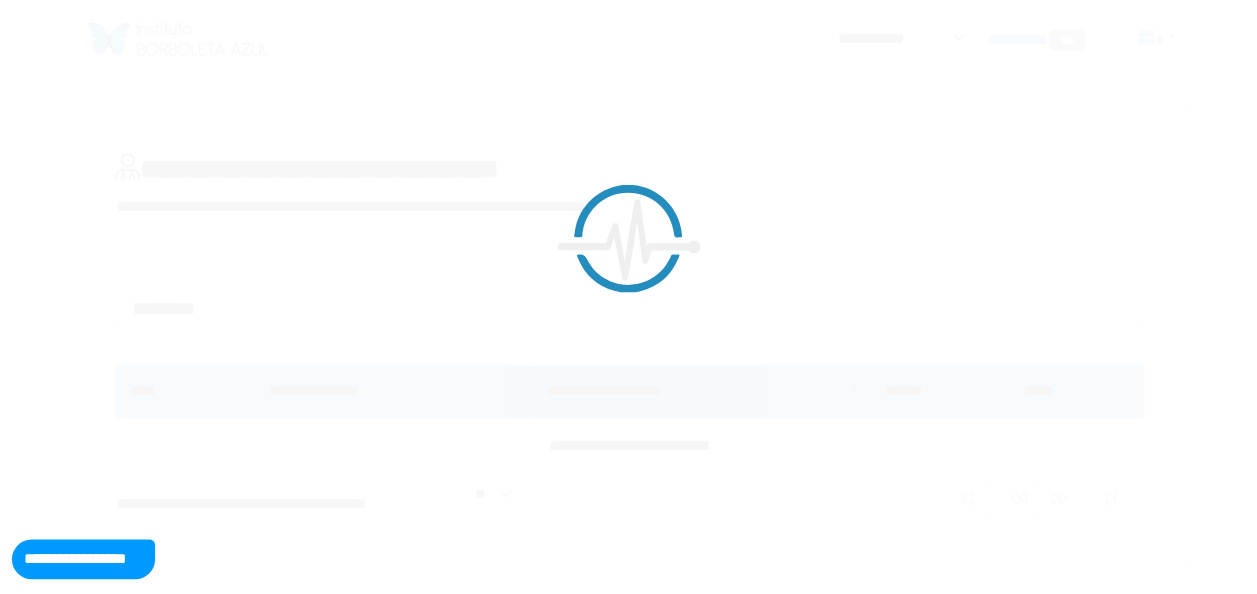 scroll, scrollTop: 0, scrollLeft: 0, axis: both 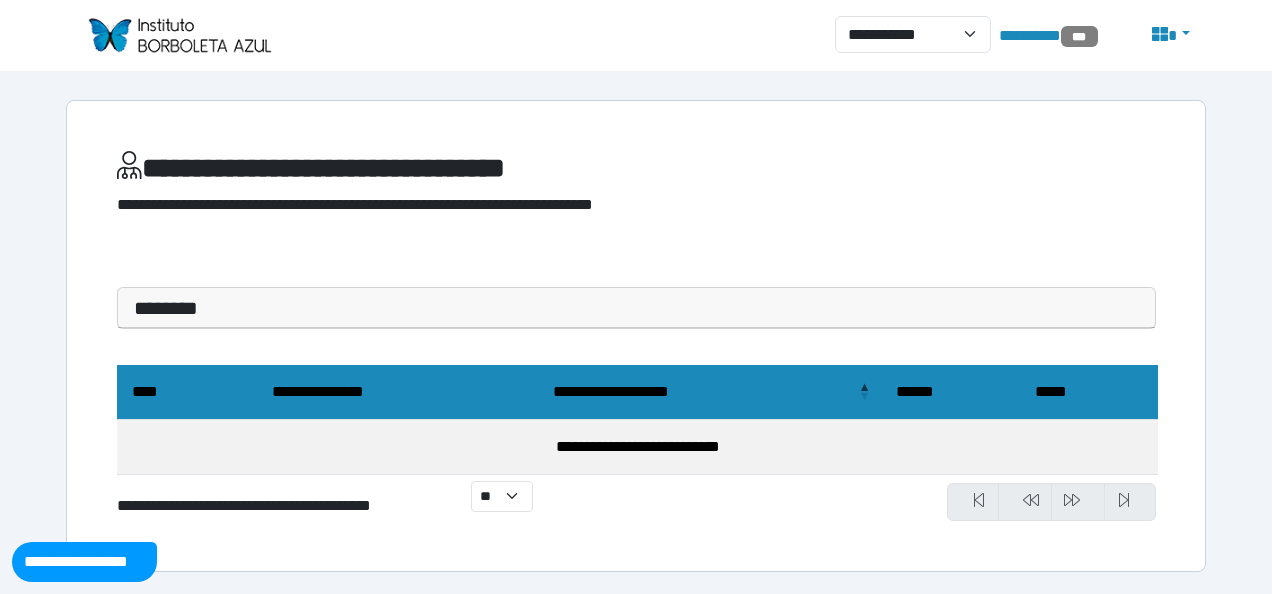 click on "********" at bounding box center (636, 308) 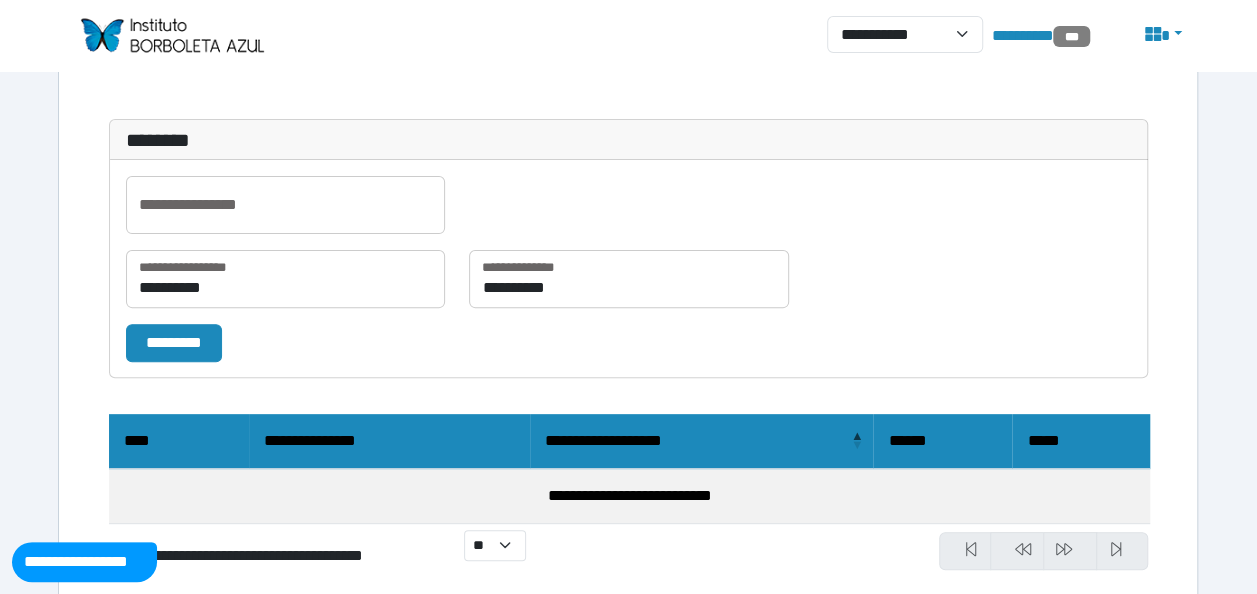 scroll, scrollTop: 200, scrollLeft: 0, axis: vertical 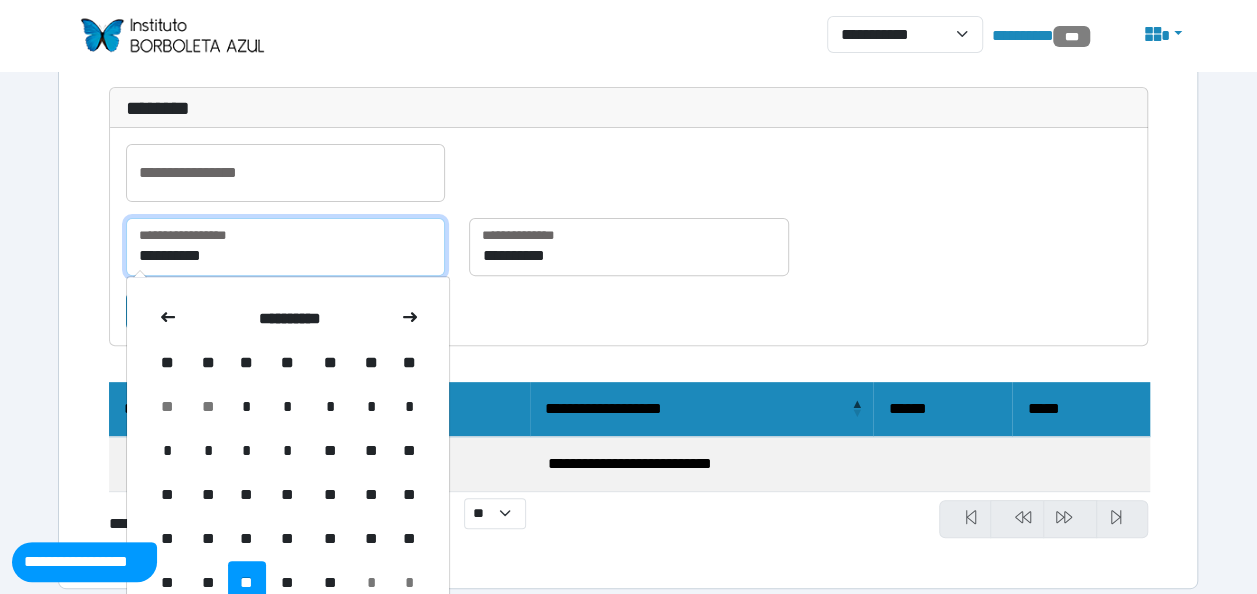 click on "**********" at bounding box center (285, 247) 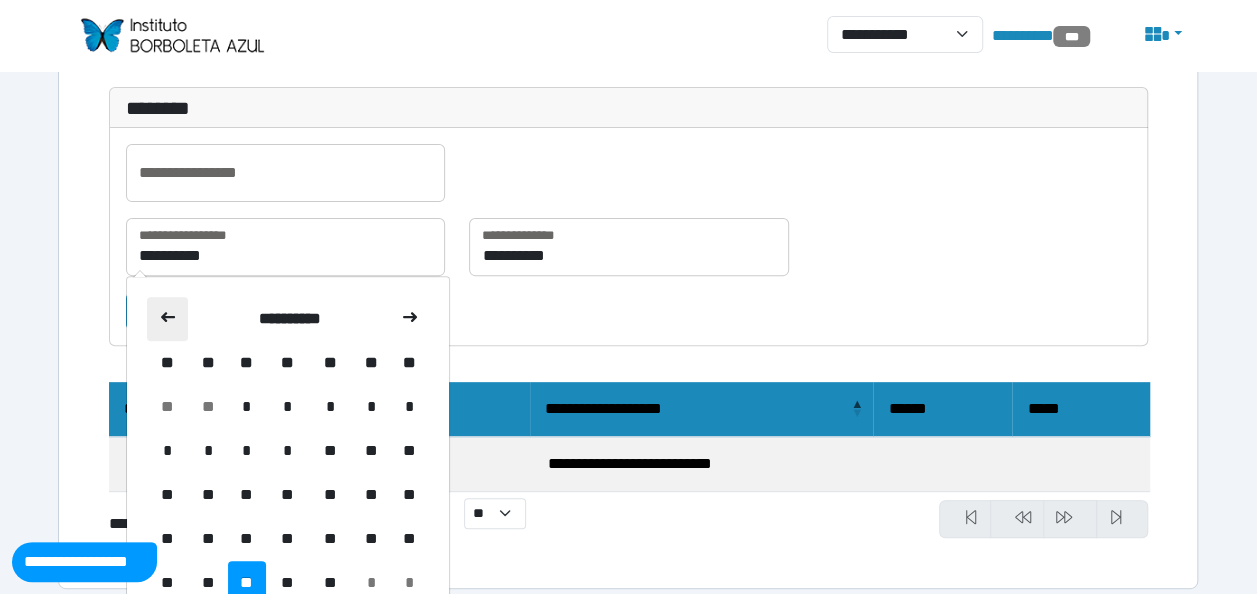 click 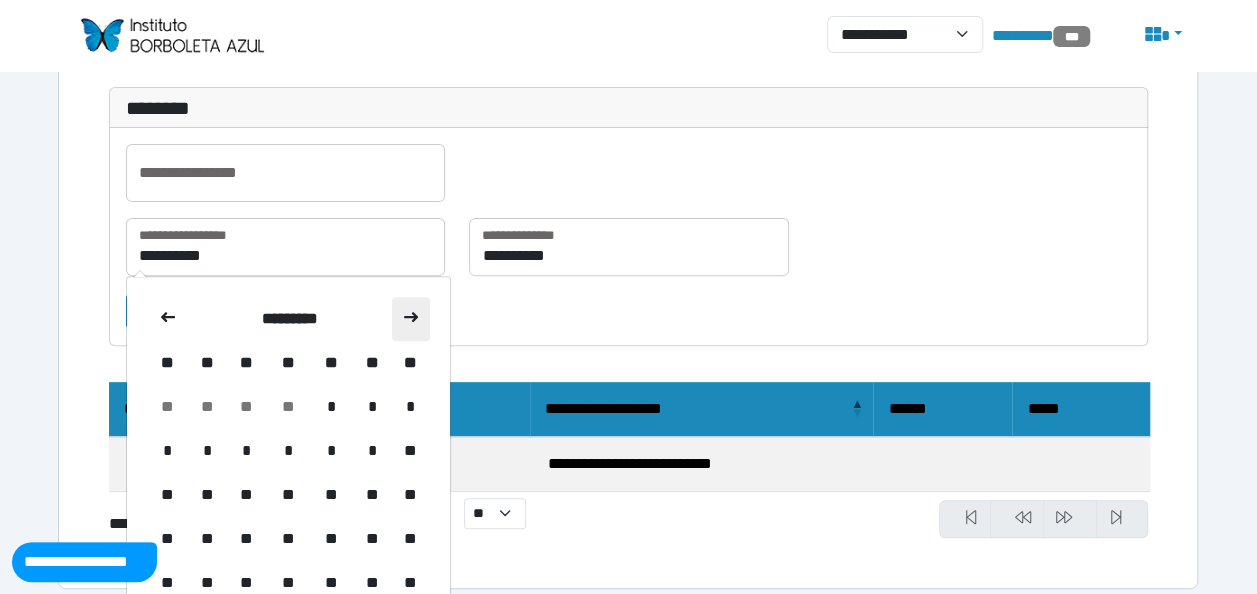 click 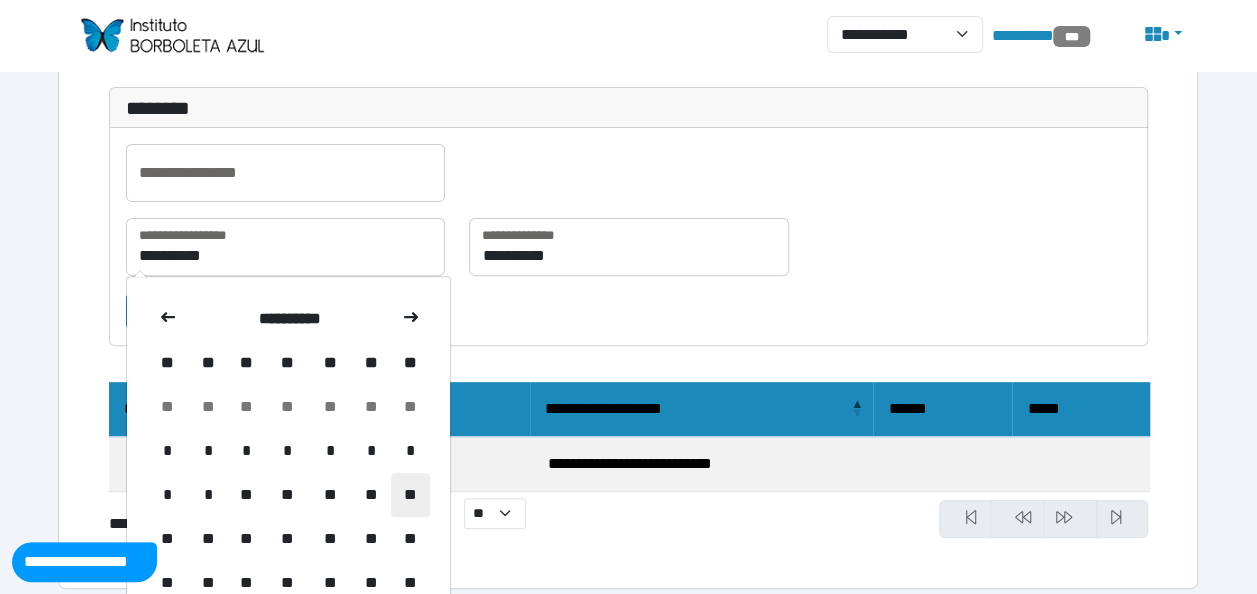 click on "**" at bounding box center (410, 495) 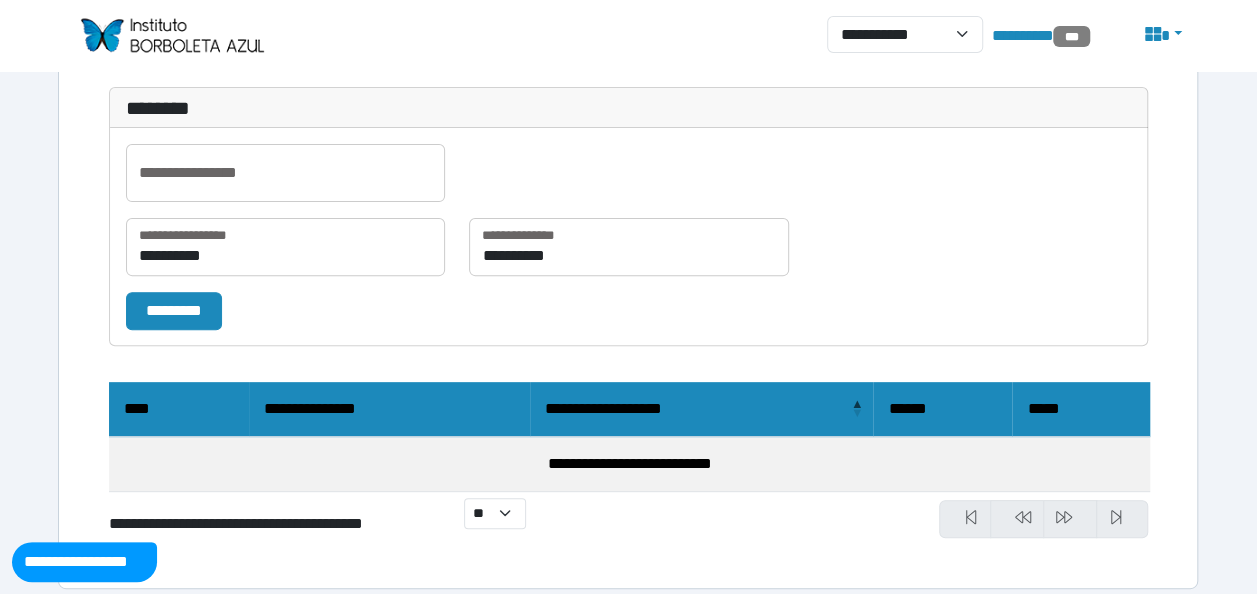 click on "**********" at bounding box center (285, 255) 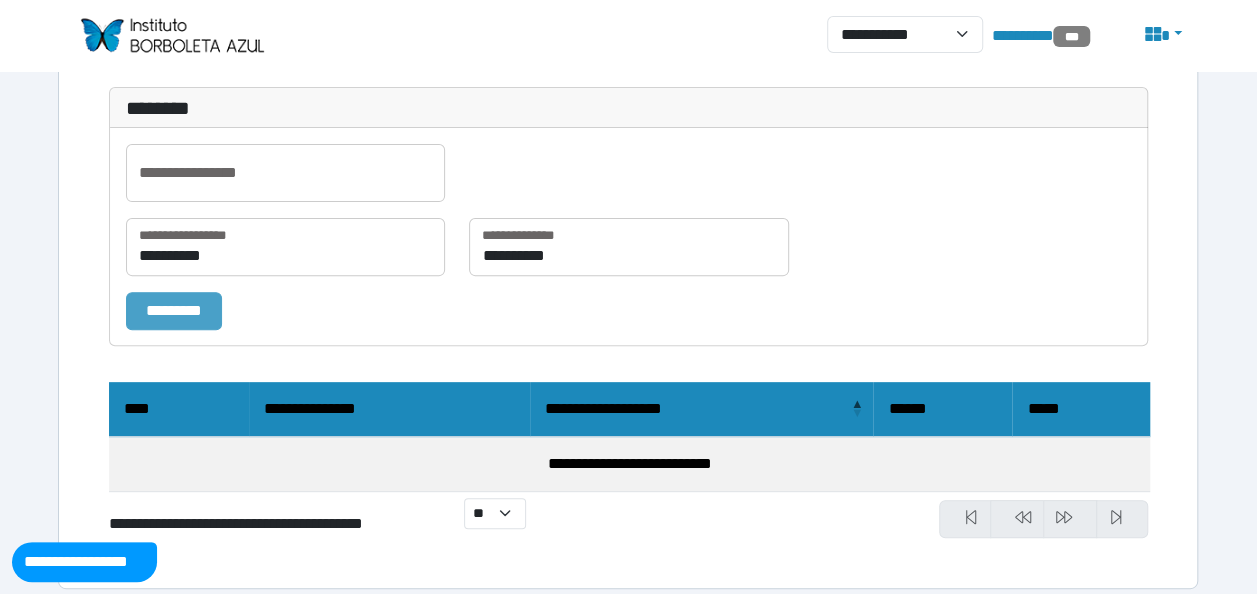 click on "*********" at bounding box center [174, 310] 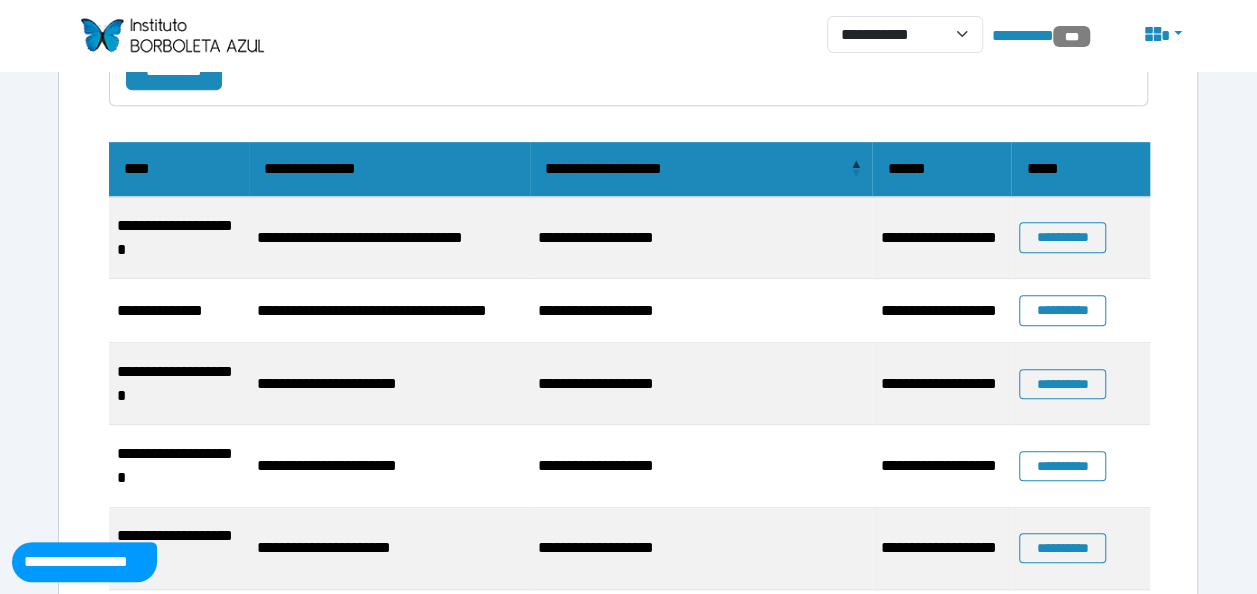 scroll, scrollTop: 500, scrollLeft: 0, axis: vertical 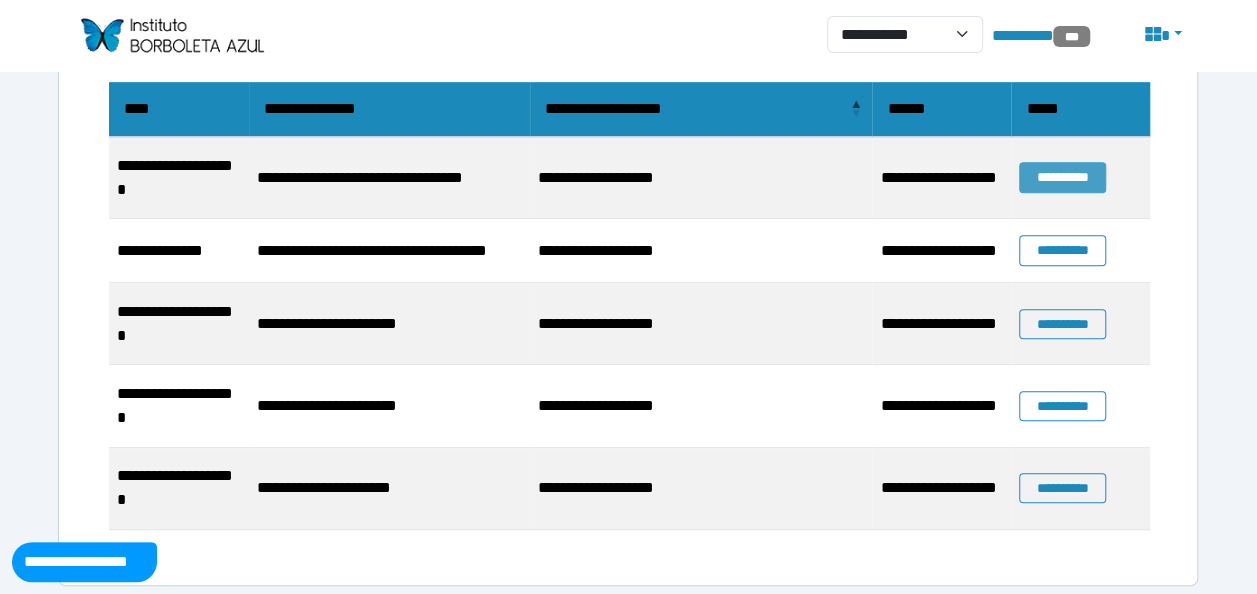 click on "**********" at bounding box center [1062, 177] 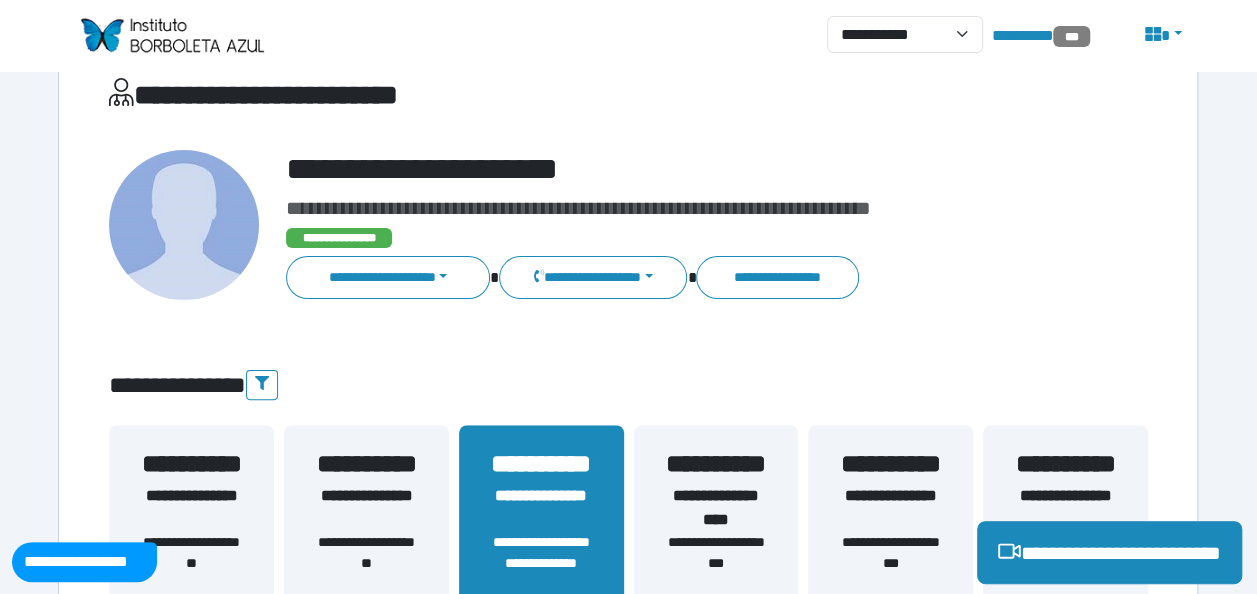 scroll, scrollTop: 0, scrollLeft: 0, axis: both 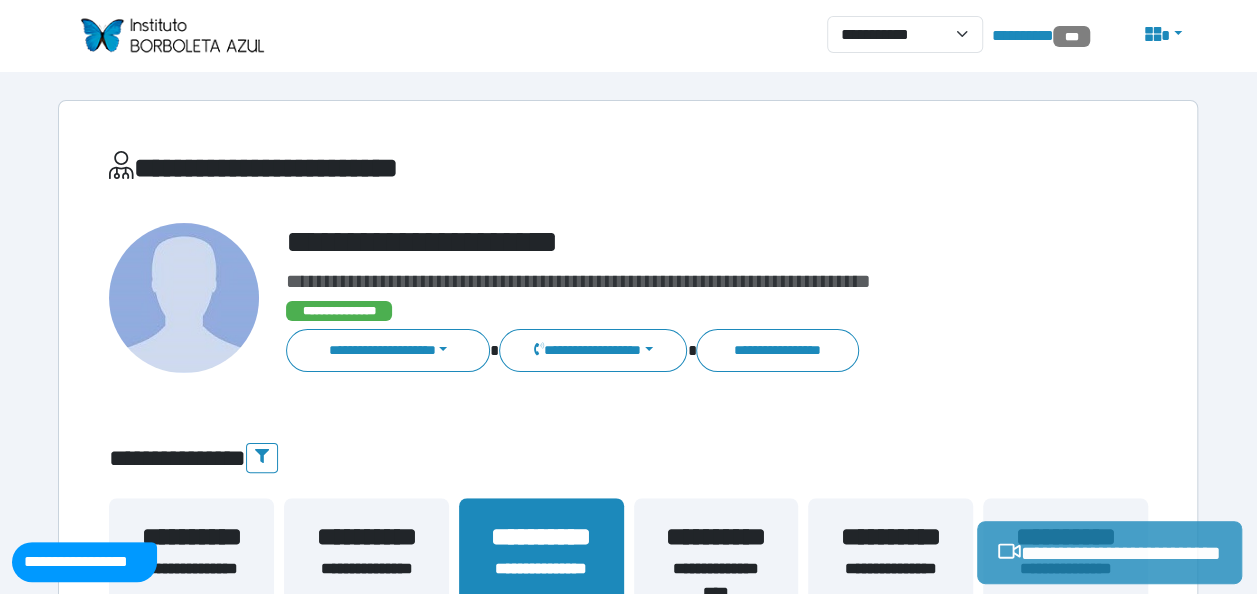 click on "**********" at bounding box center (1109, 552) 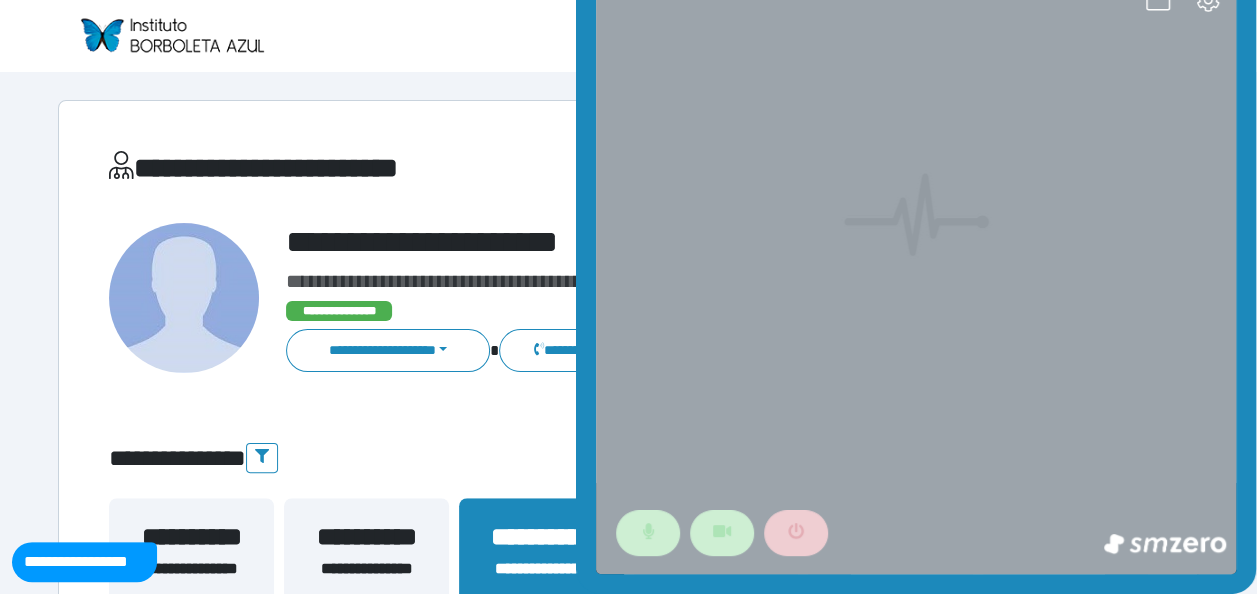 scroll, scrollTop: 0, scrollLeft: 0, axis: both 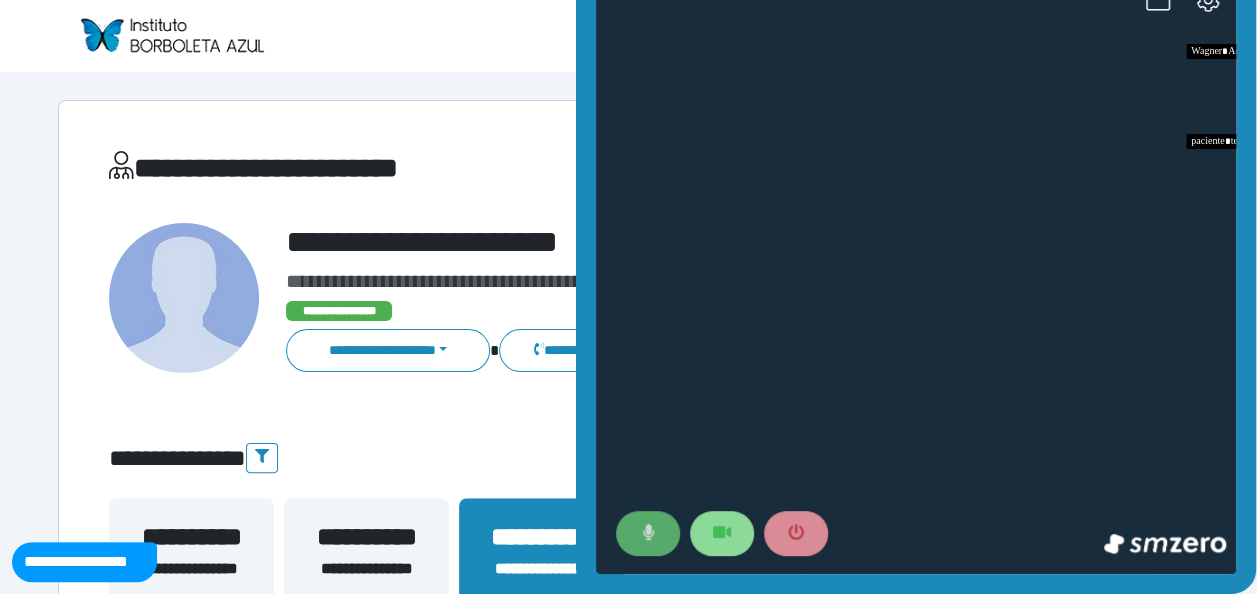 click at bounding box center (648, 533) 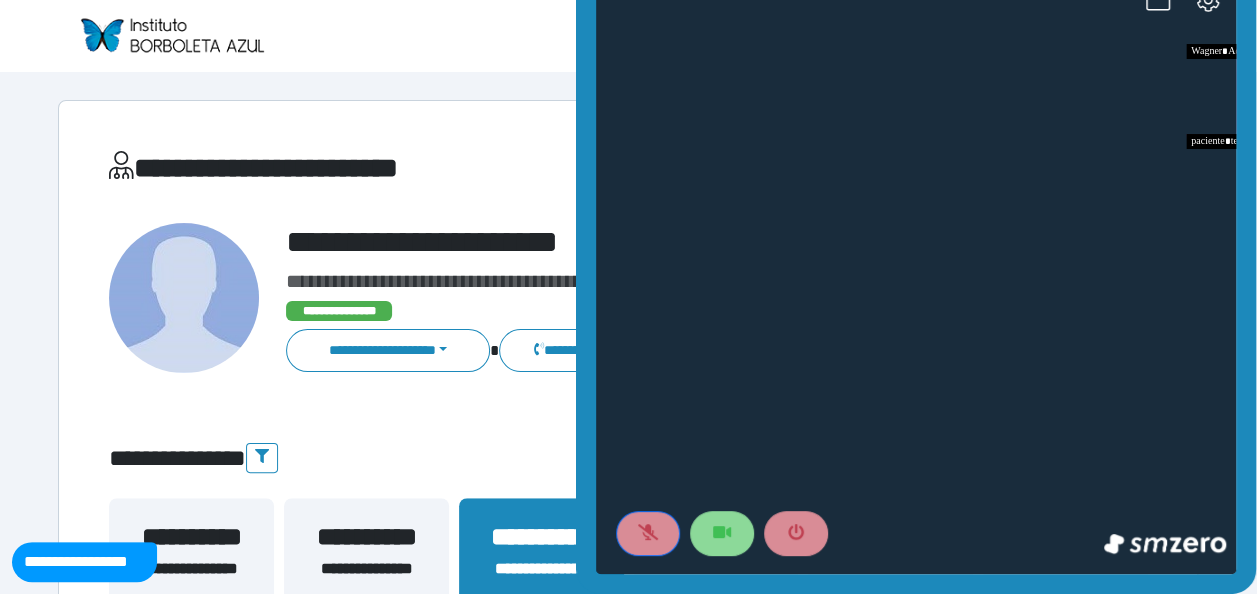 type 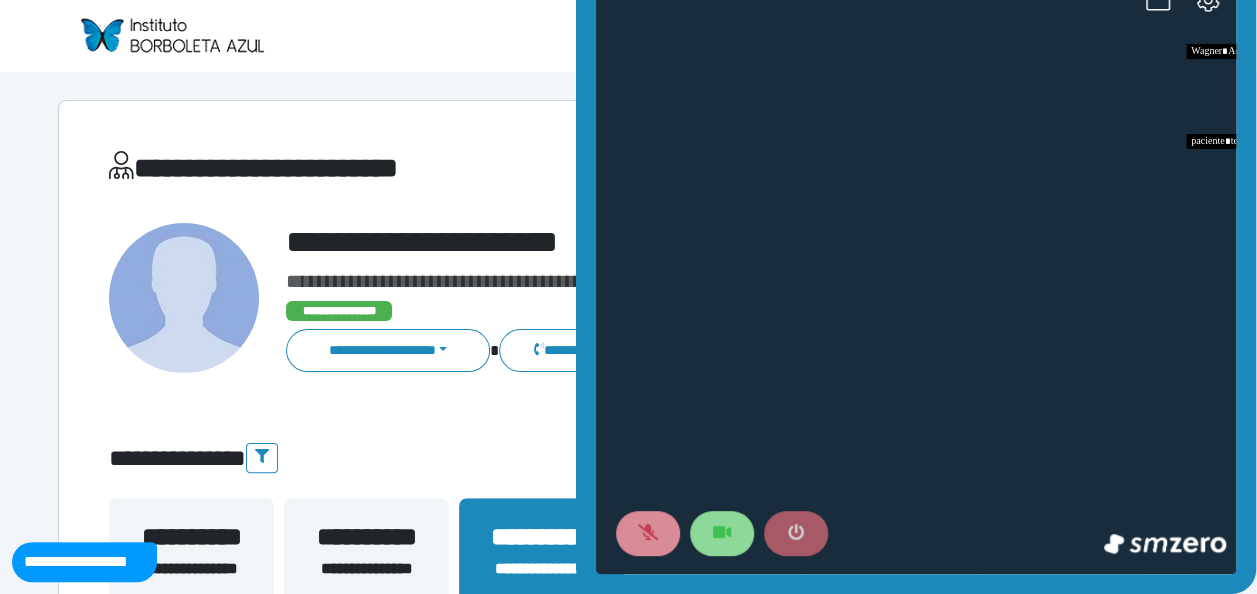 click at bounding box center (796, 533) 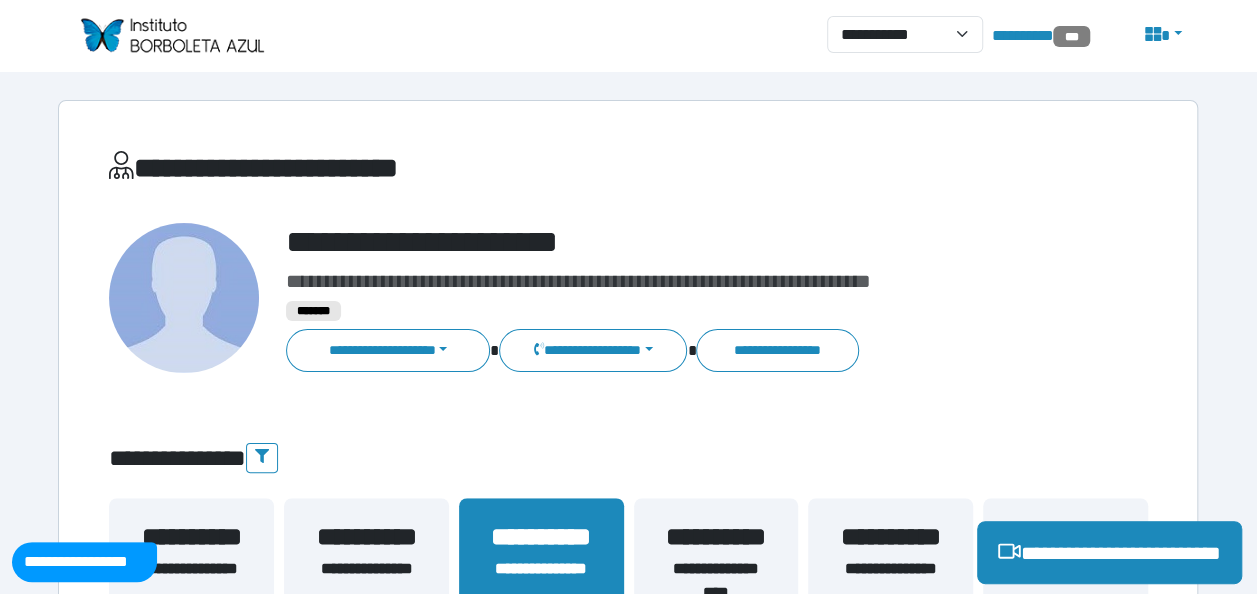 scroll, scrollTop: 0, scrollLeft: 0, axis: both 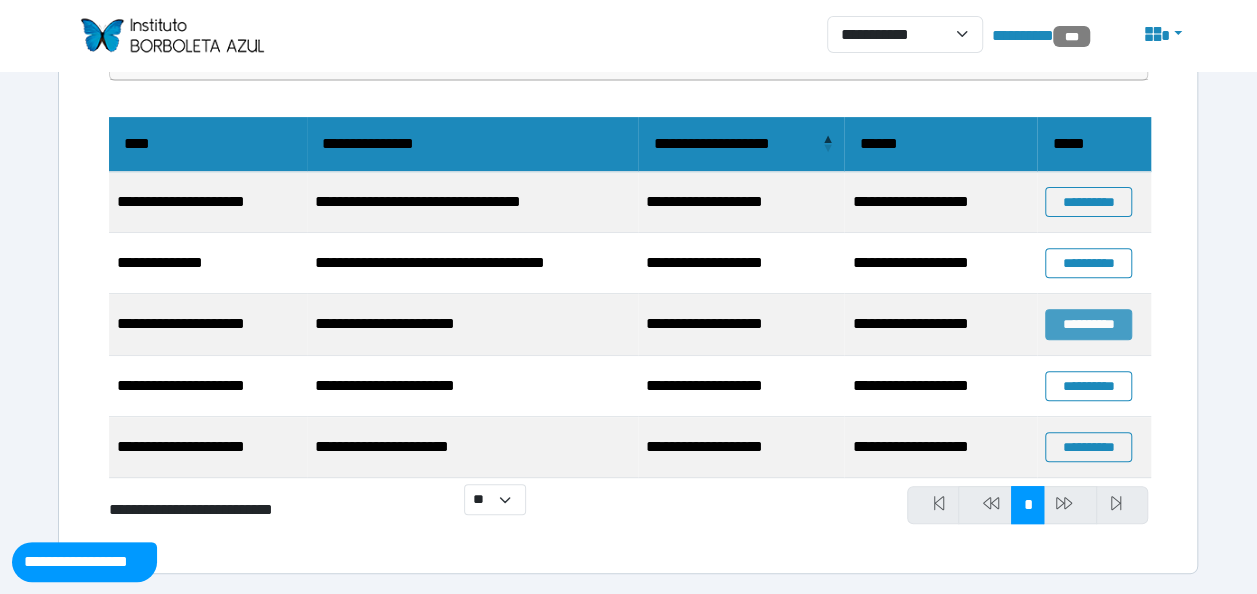click on "**********" at bounding box center [1088, 324] 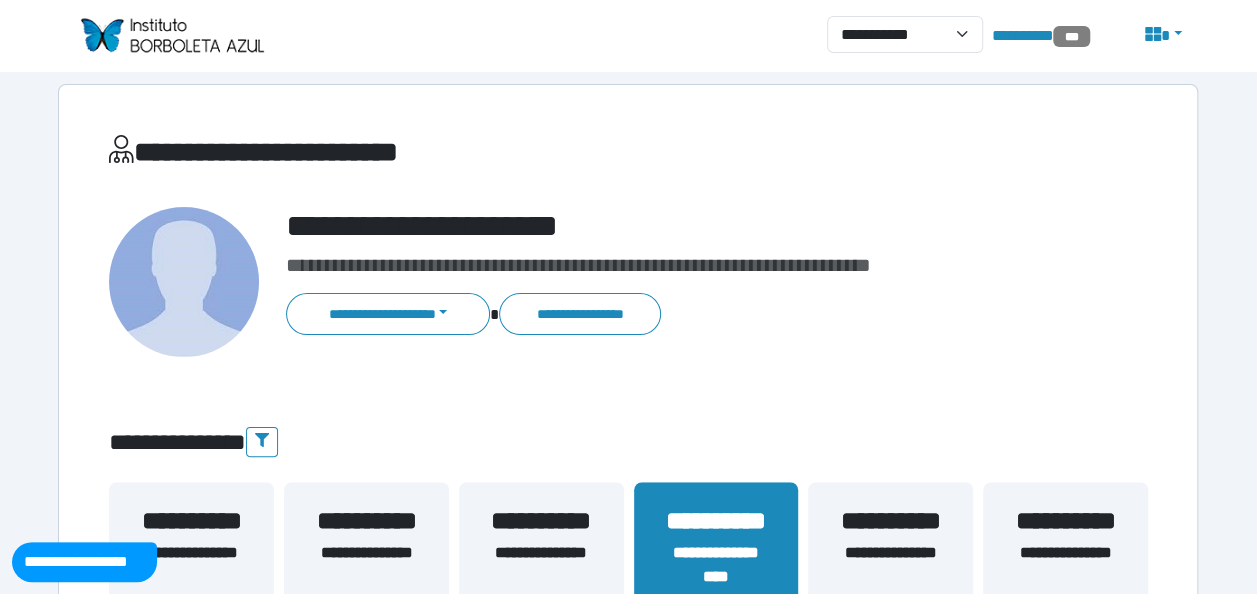 scroll, scrollTop: 0, scrollLeft: 0, axis: both 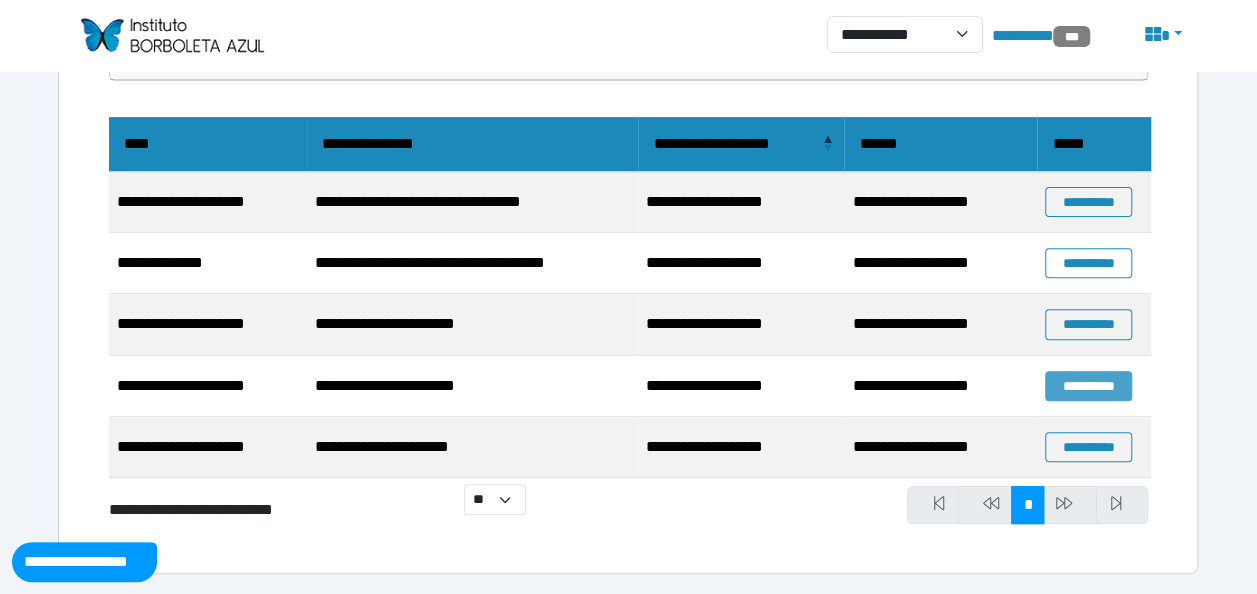 click on "**********" at bounding box center [1088, 386] 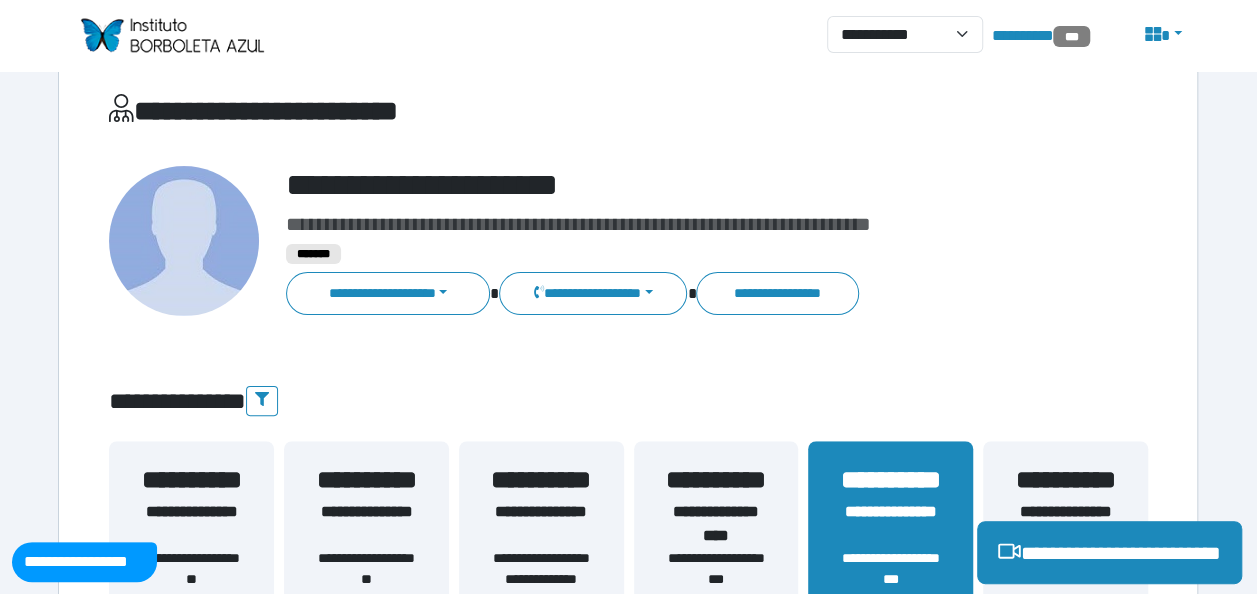 scroll, scrollTop: 100, scrollLeft: 0, axis: vertical 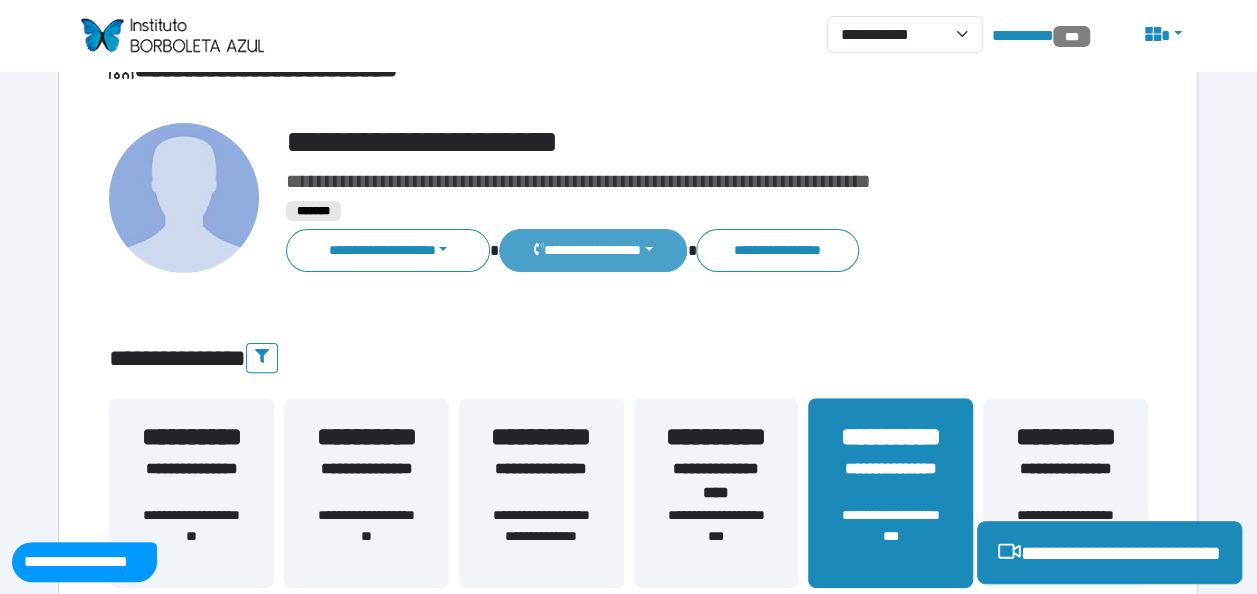 click on "**********" at bounding box center (593, 250) 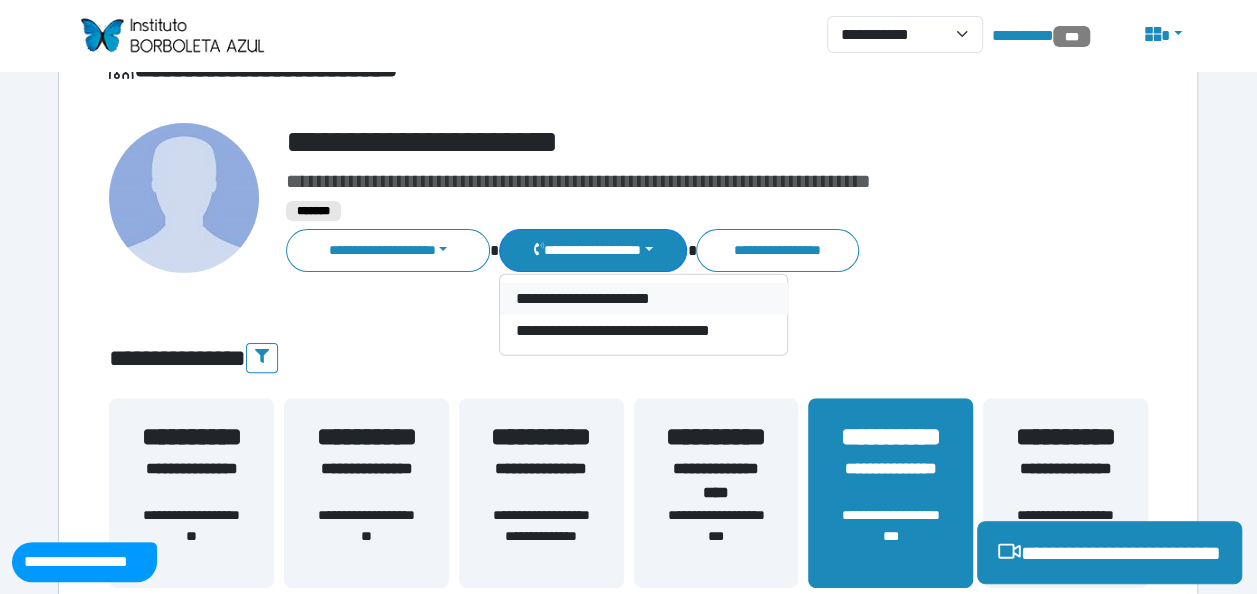 click on "**********" at bounding box center [644, 299] 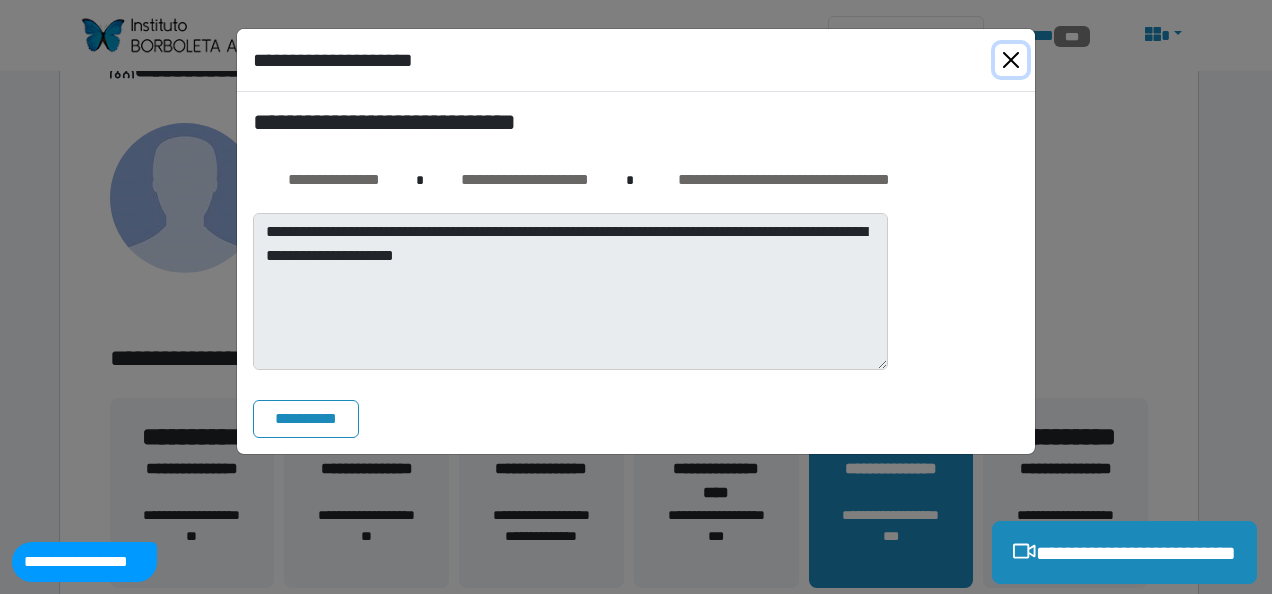 click at bounding box center [1011, 60] 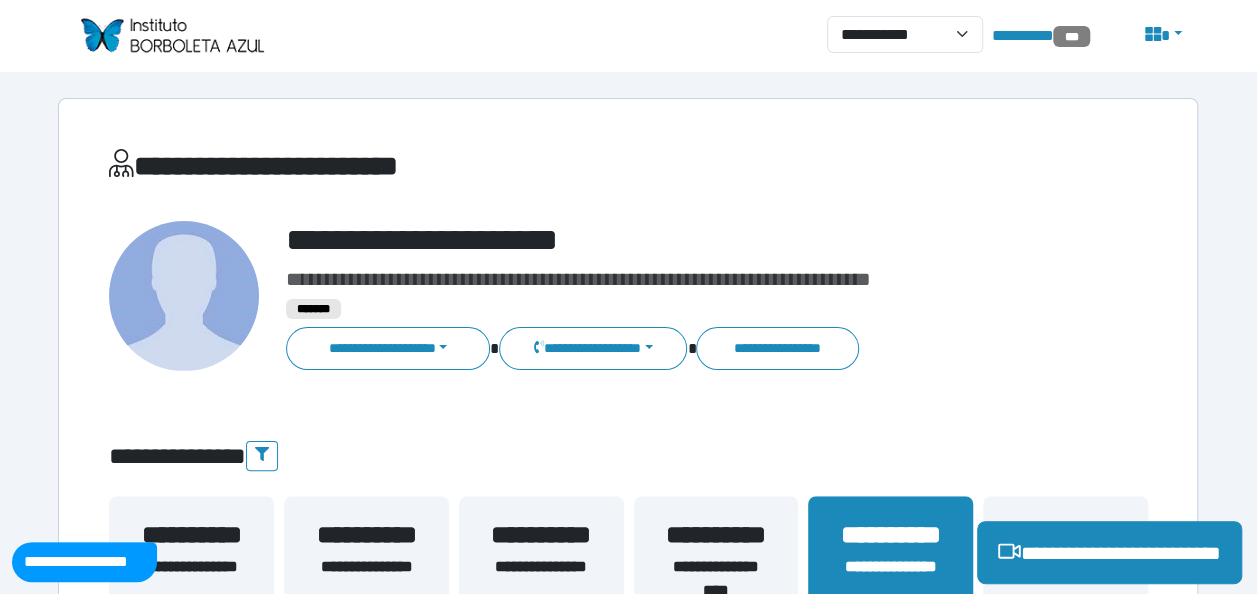 scroll, scrollTop: 0, scrollLeft: 0, axis: both 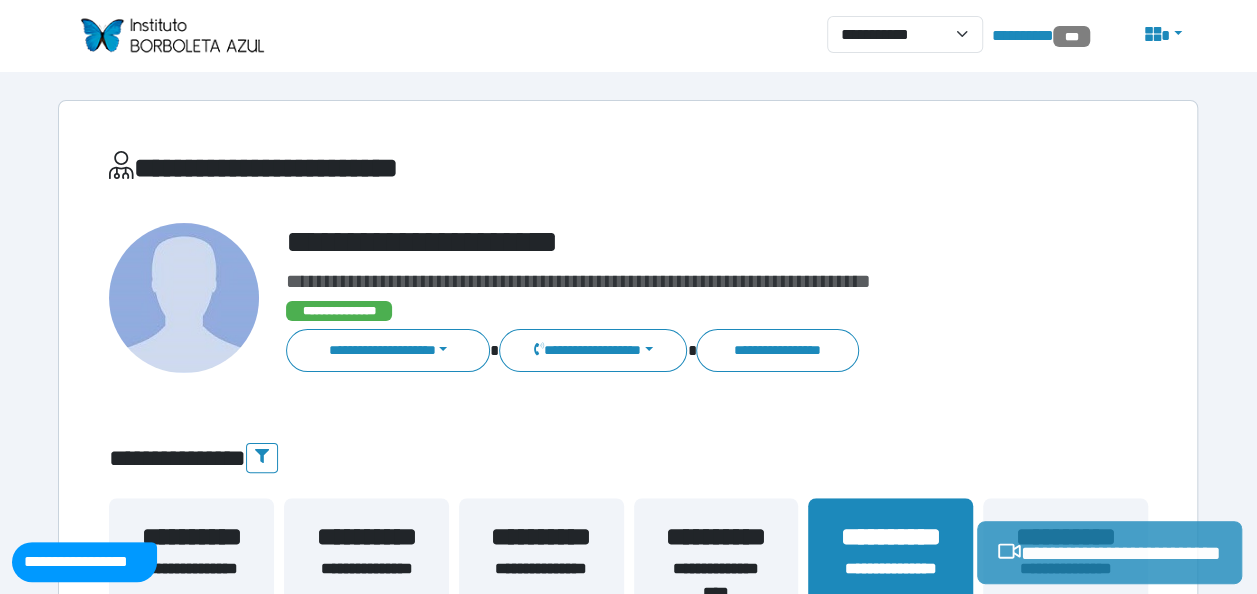 click on "**********" at bounding box center (1109, 552) 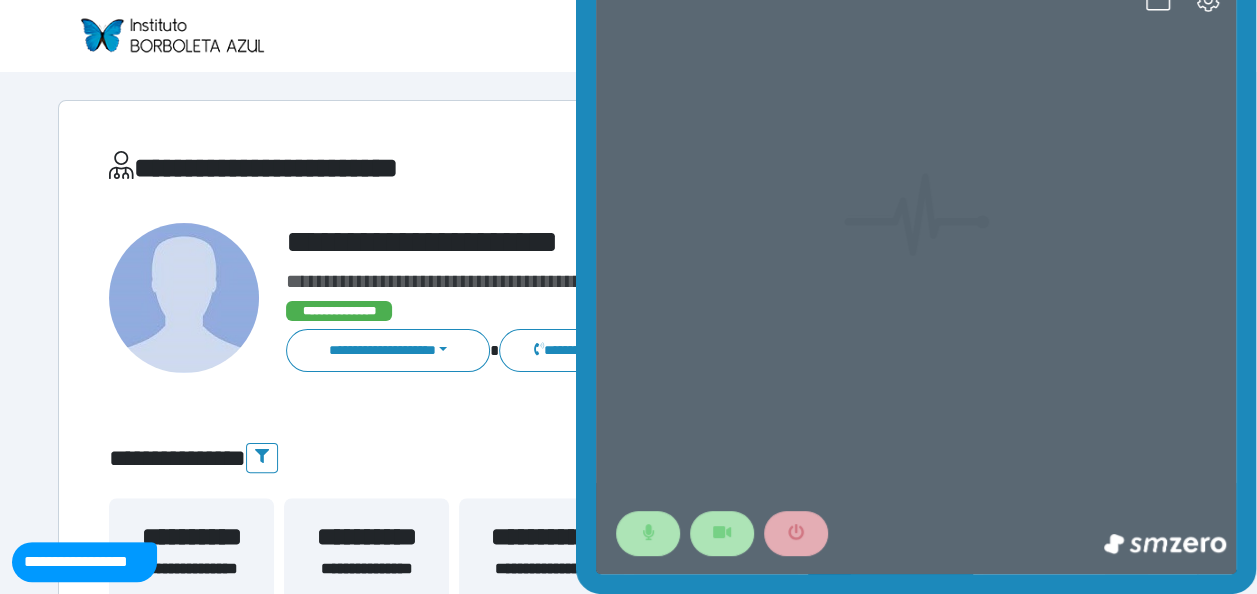scroll, scrollTop: 0, scrollLeft: 0, axis: both 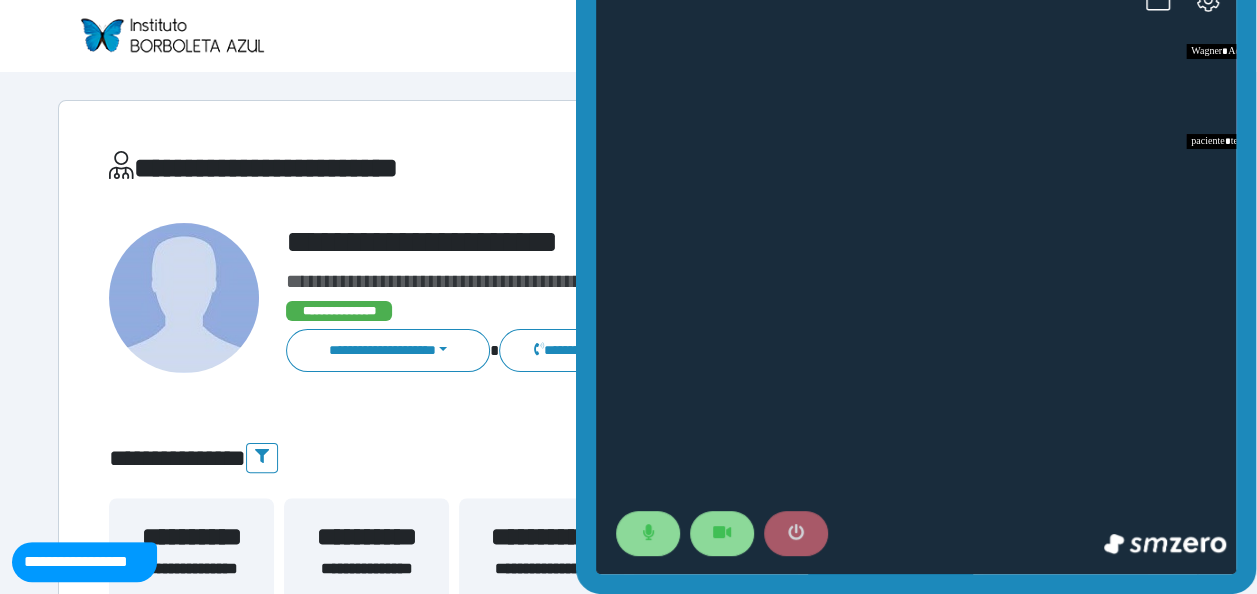 click at bounding box center (796, 533) 